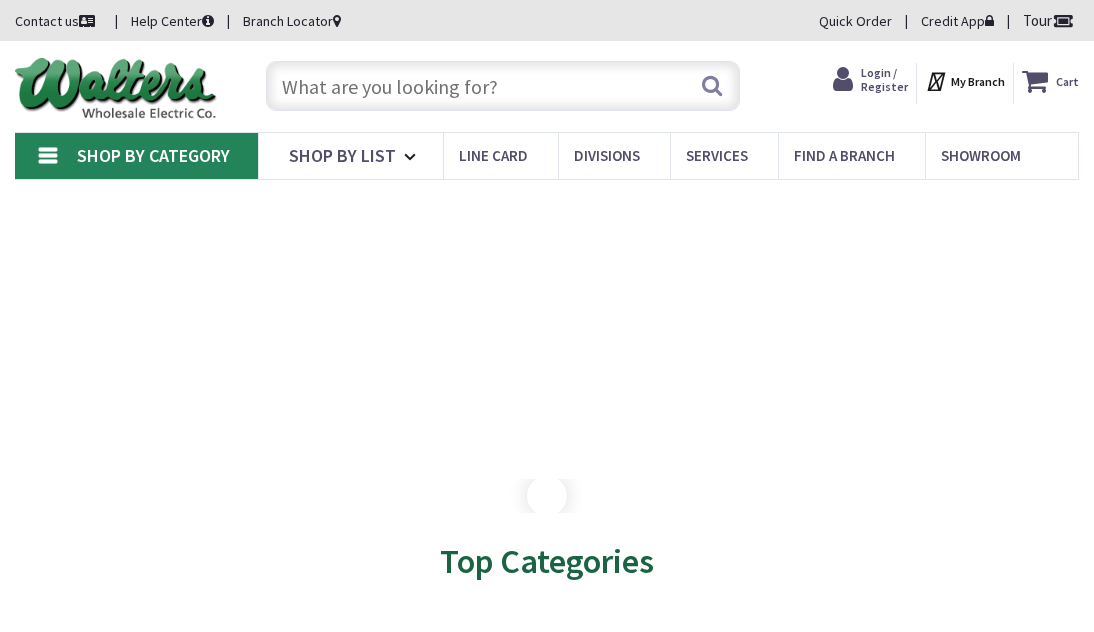 scroll, scrollTop: 0, scrollLeft: 0, axis: both 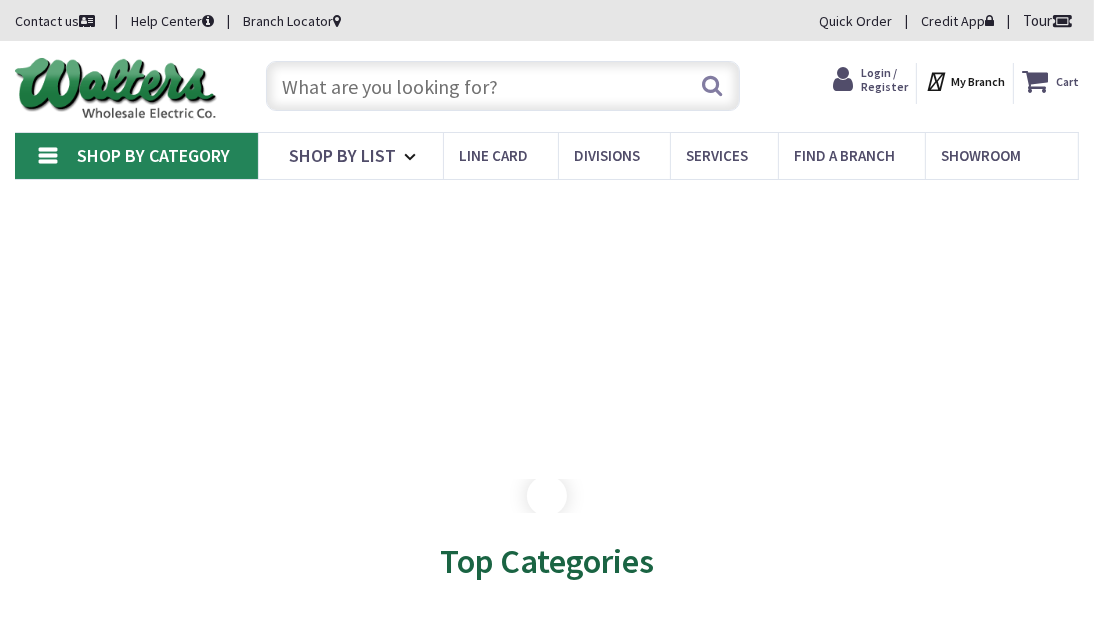 click at bounding box center [503, 86] 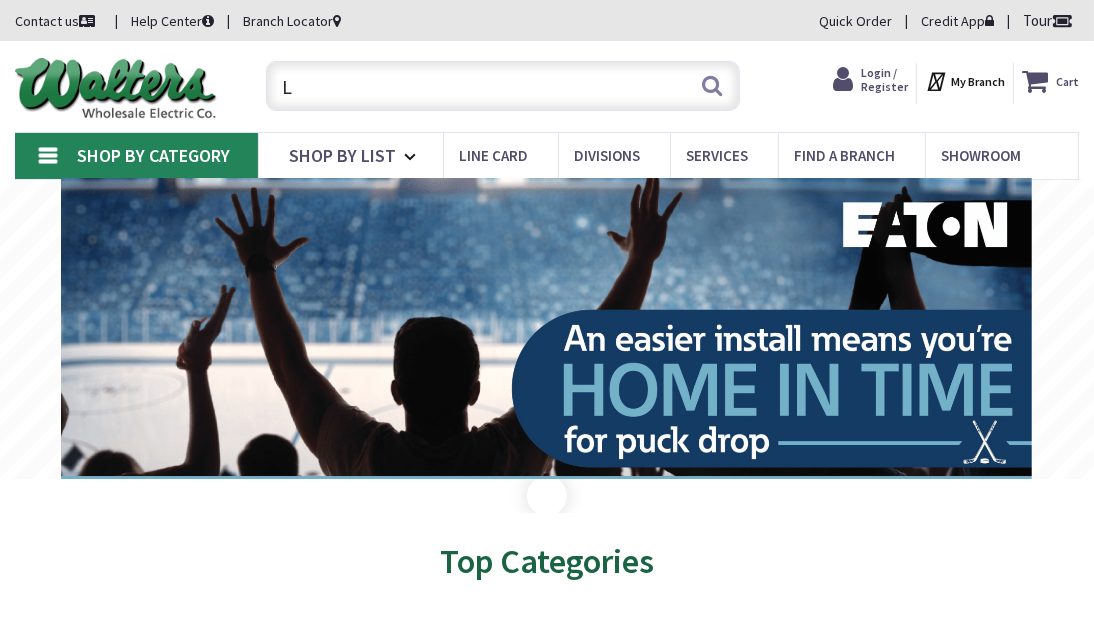 scroll, scrollTop: 0, scrollLeft: 0, axis: both 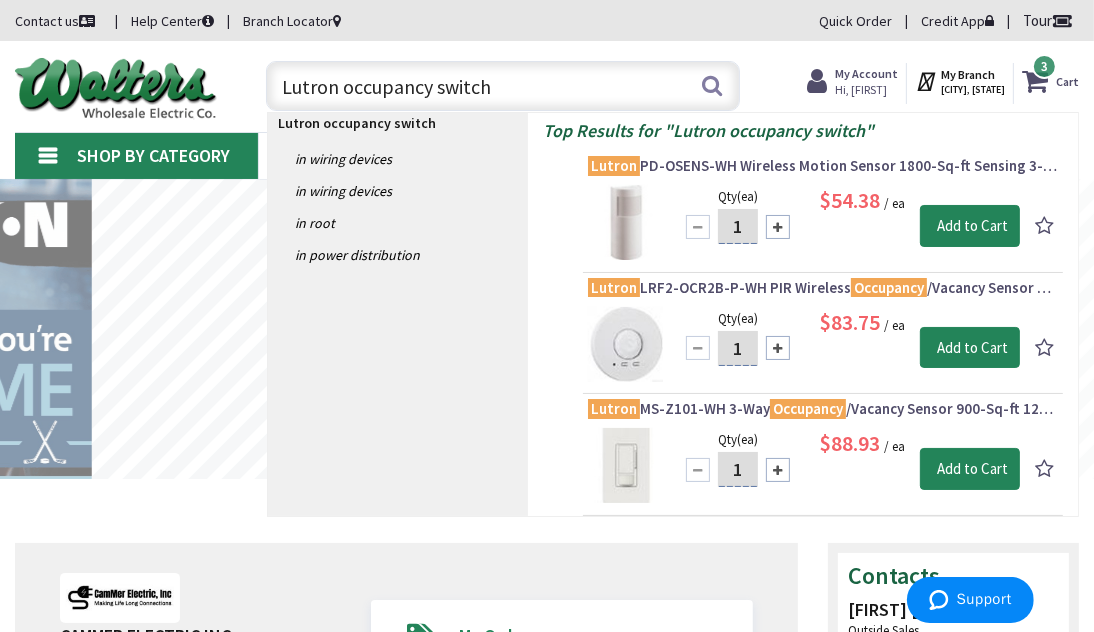 type on "Lutron occupancy switch" 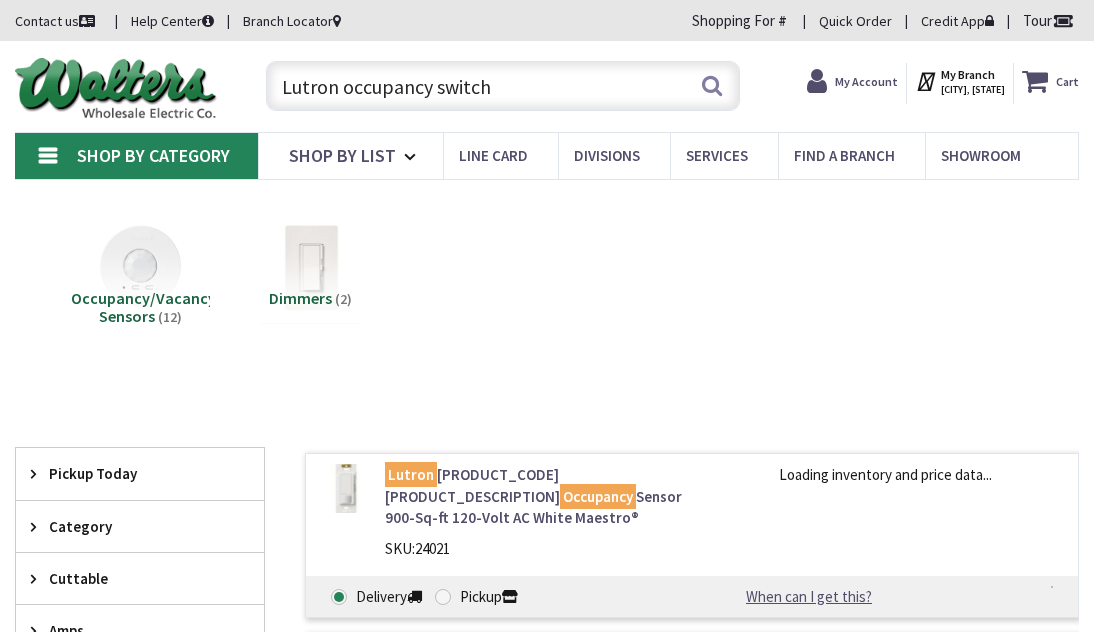scroll, scrollTop: 0, scrollLeft: 0, axis: both 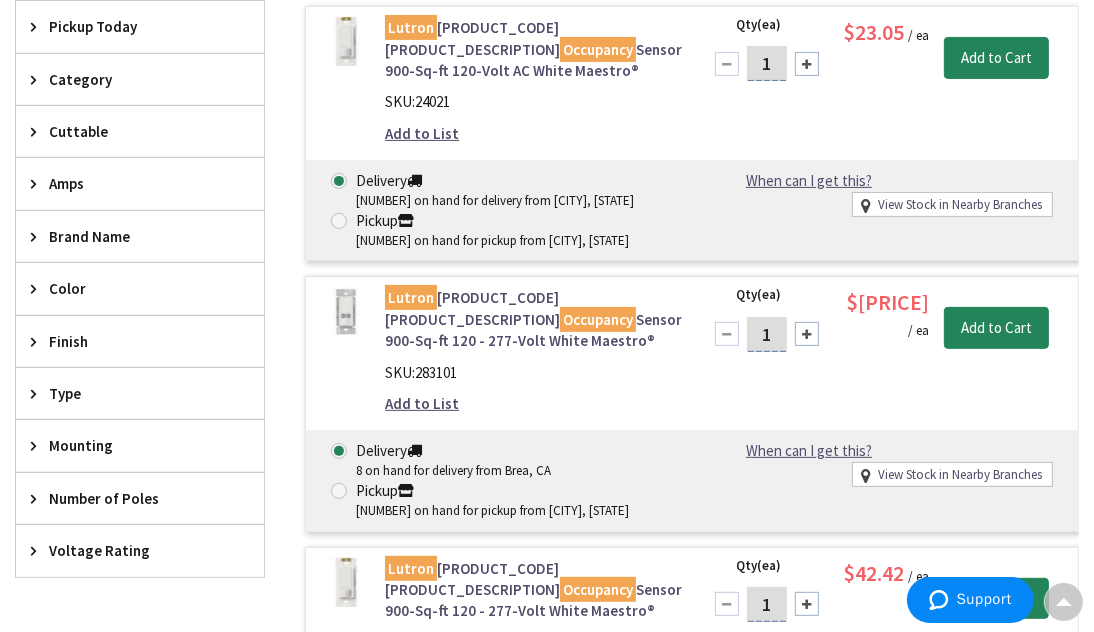 click on "Lutron  MS-A102-WH Dual Technology (PIR/Ultrasonic)  Occupancy  Sensor 900-Sq-ft 120 - 277-Volt White Maestro®
SKU:  283101
Add to List
Qty  (ea)
1
Please select a quantity
$80.04
/ ea" at bounding box center [692, 403] 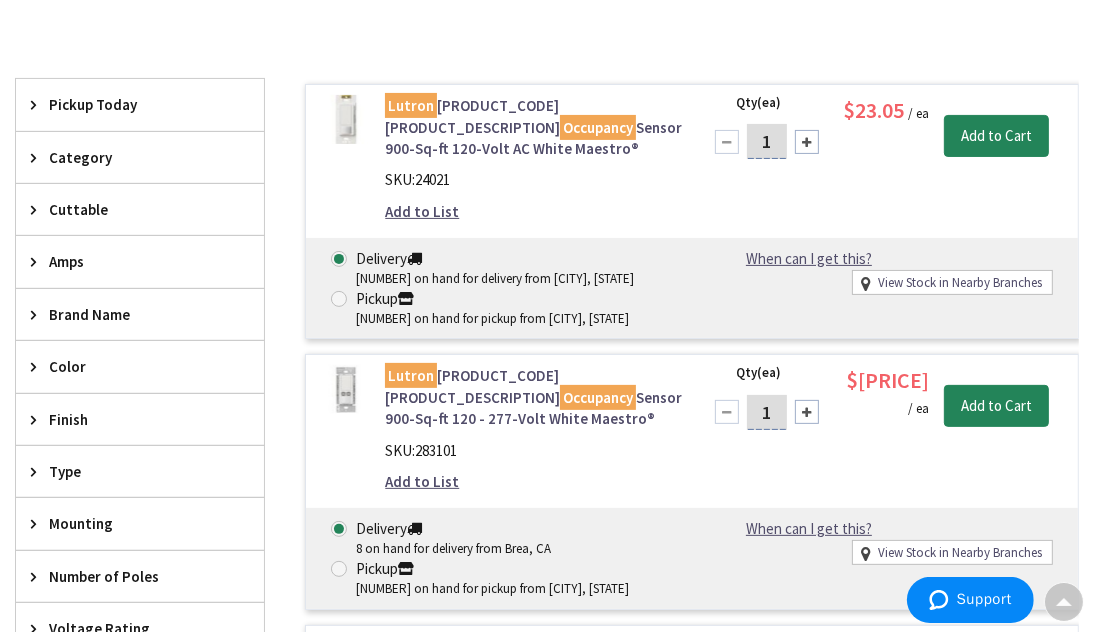 scroll, scrollTop: 372, scrollLeft: 0, axis: vertical 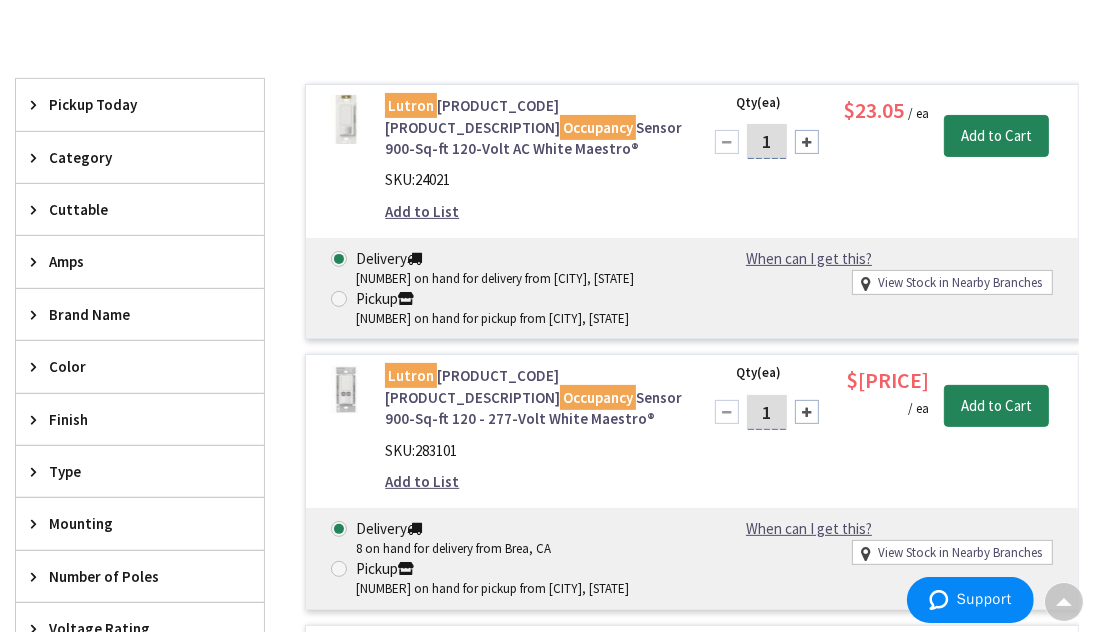 click on "Lutron  MS-OPS2-WH PIR  Occupancy  Sensor 900-Sq-ft 120-Volt AC White Maestro®" at bounding box center [531, 127] 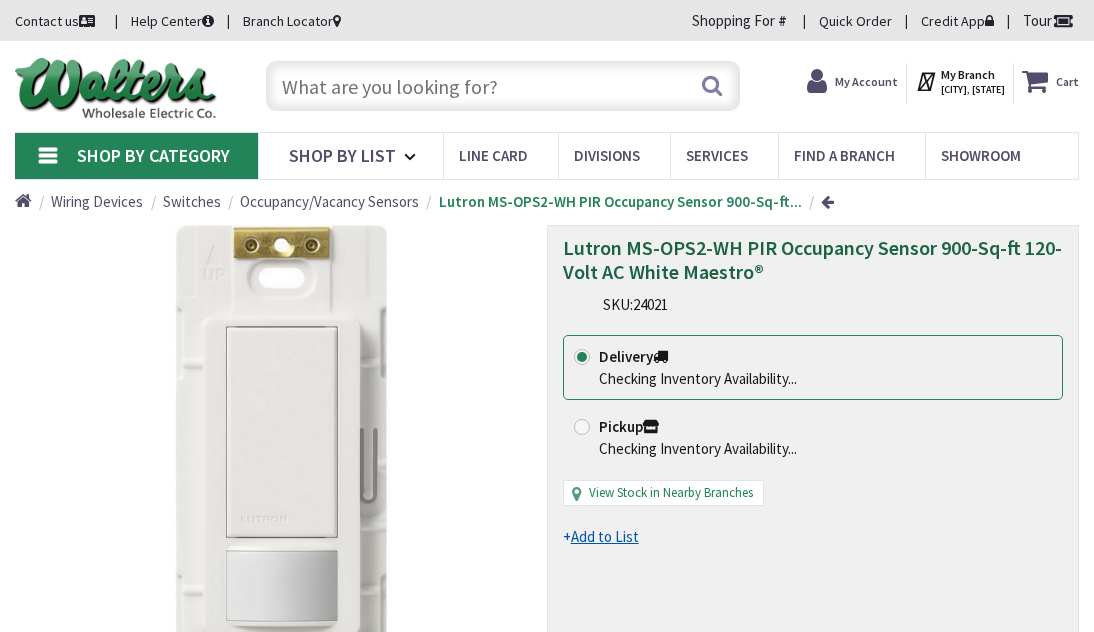 scroll, scrollTop: 0, scrollLeft: 0, axis: both 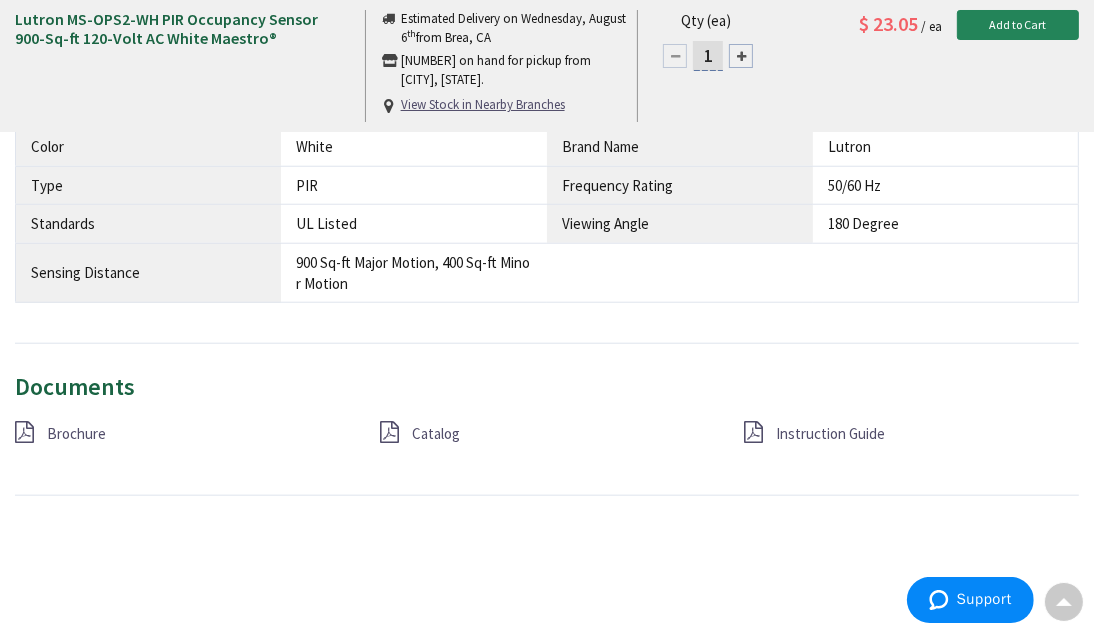 click on "Instruction Guide" at bounding box center [830, 433] 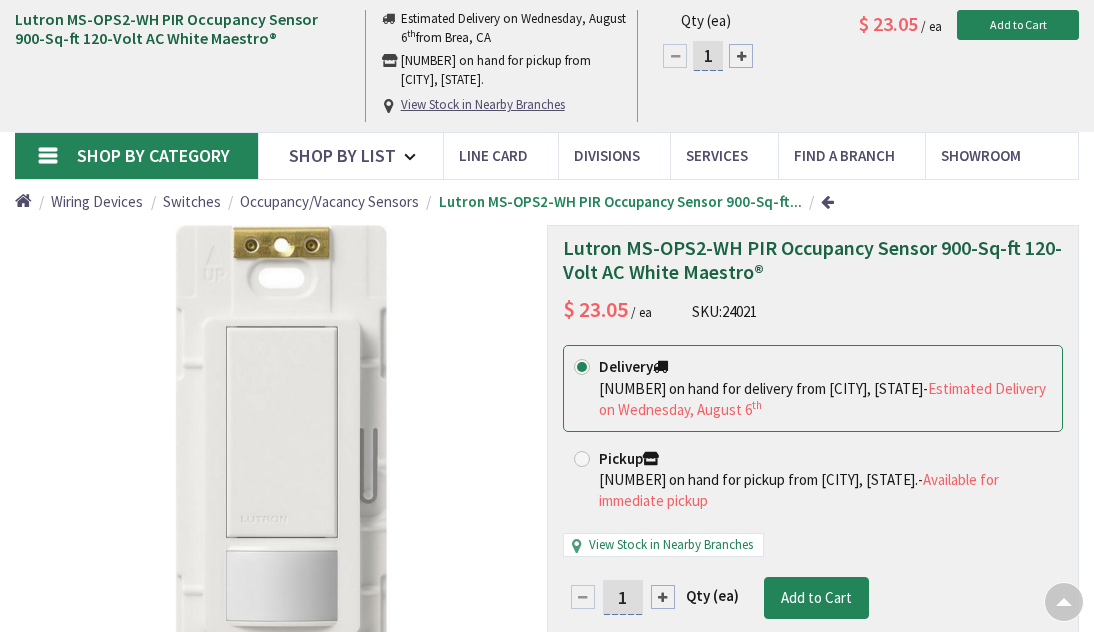 scroll, scrollTop: 1449, scrollLeft: 0, axis: vertical 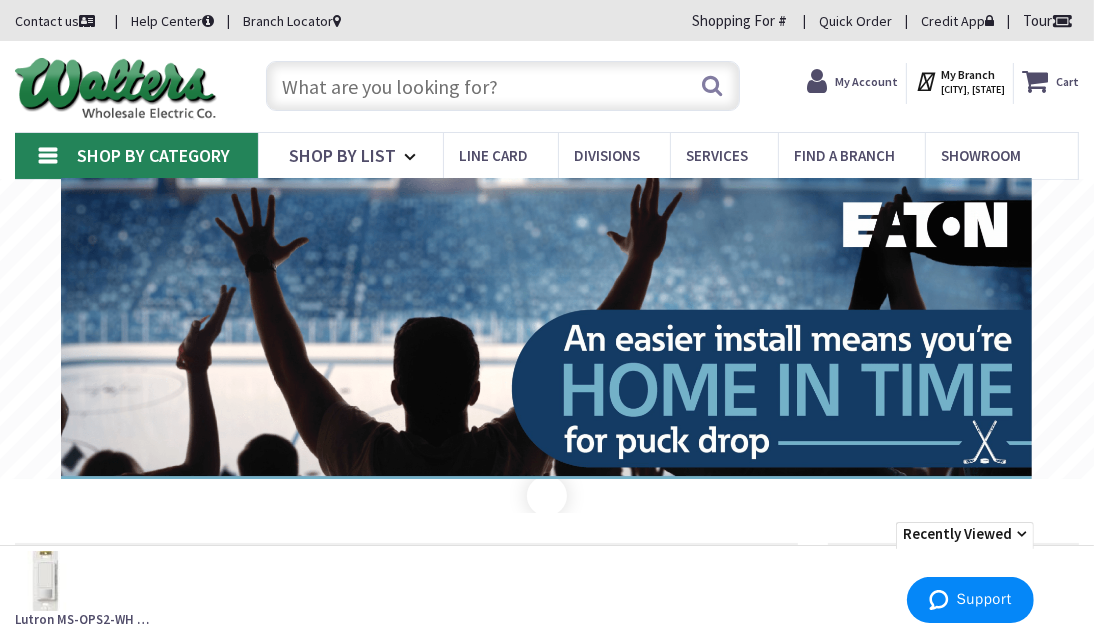 click at bounding box center [503, 86] 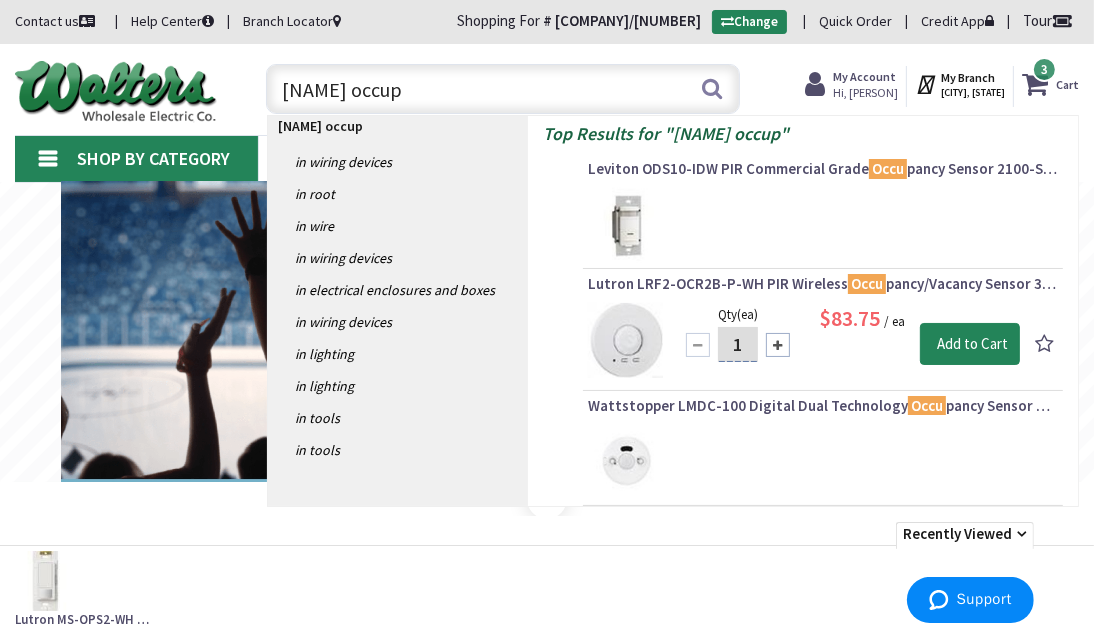 type on "Lytton occup" 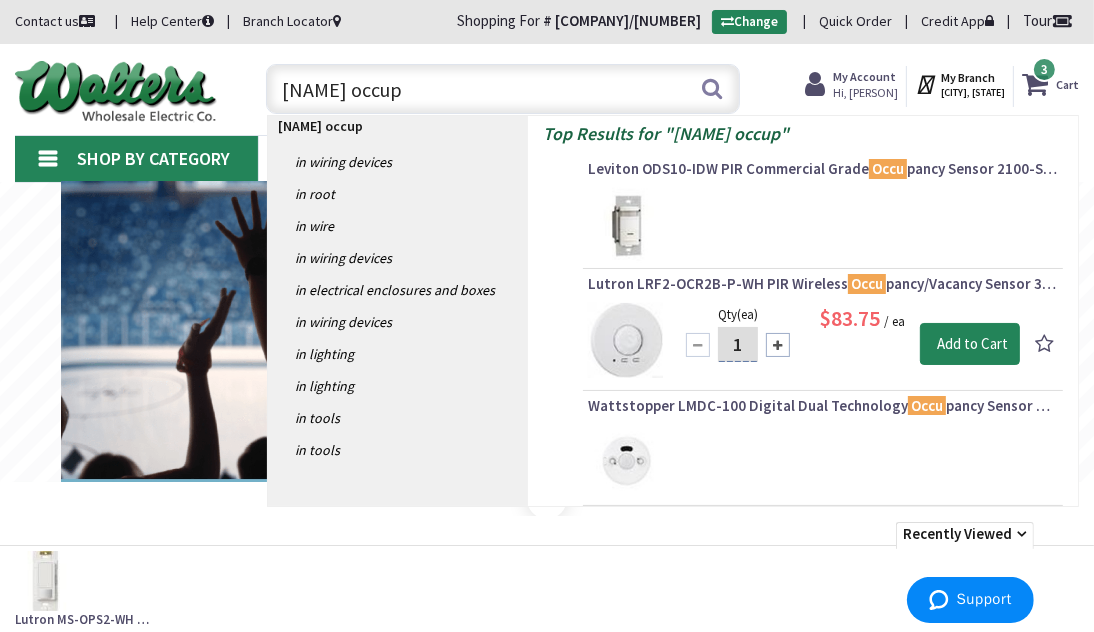 type 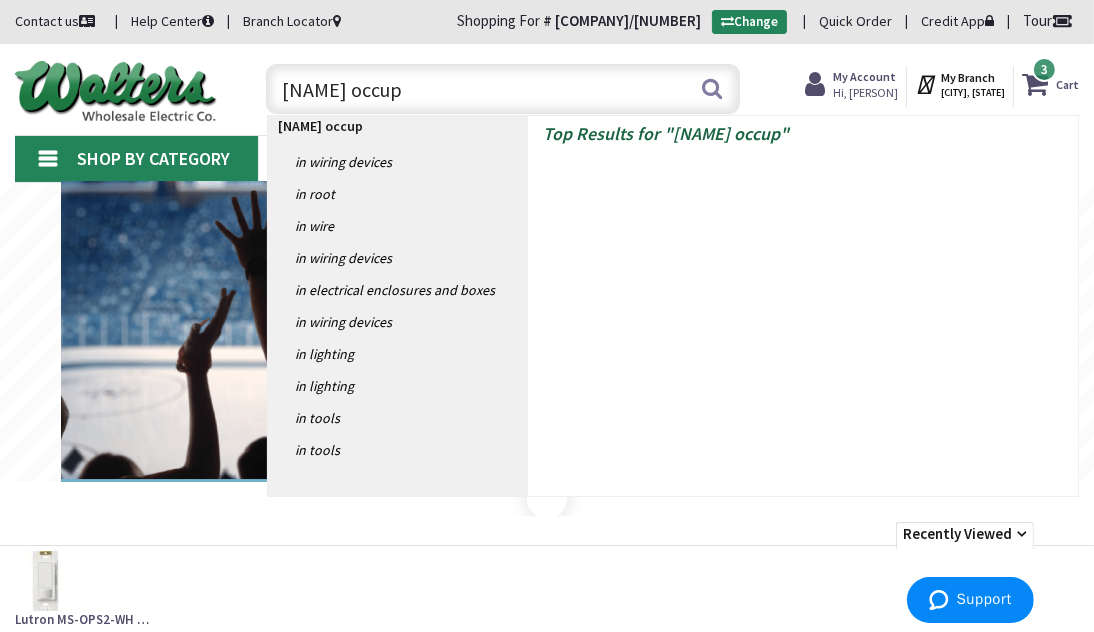 click on "Lytton occup" at bounding box center [503, 89] 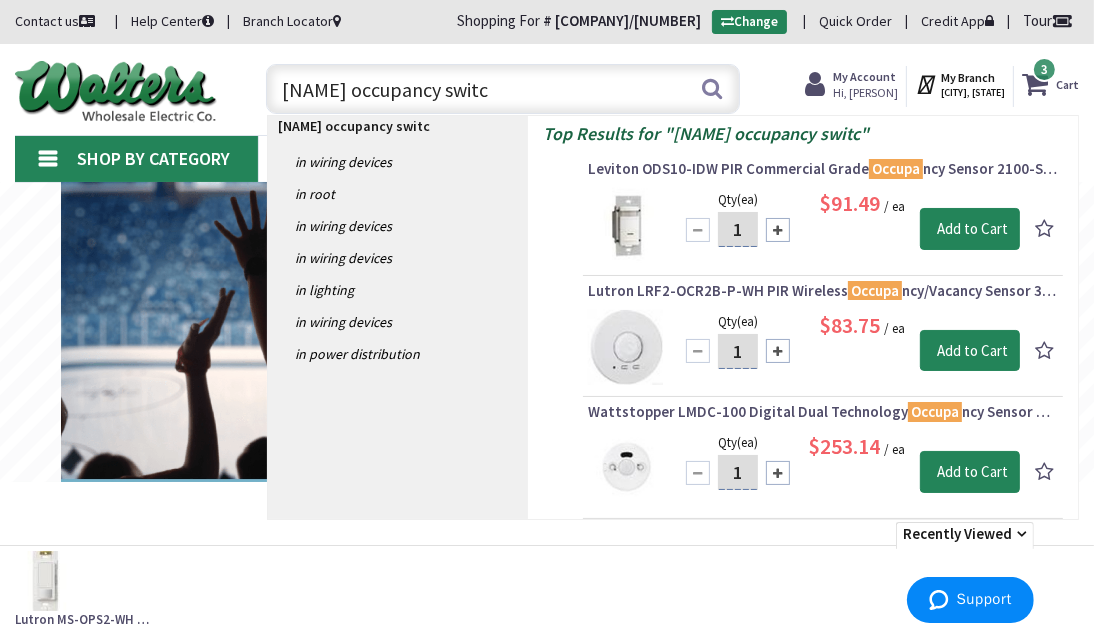 type on "Lytton occupancy switch" 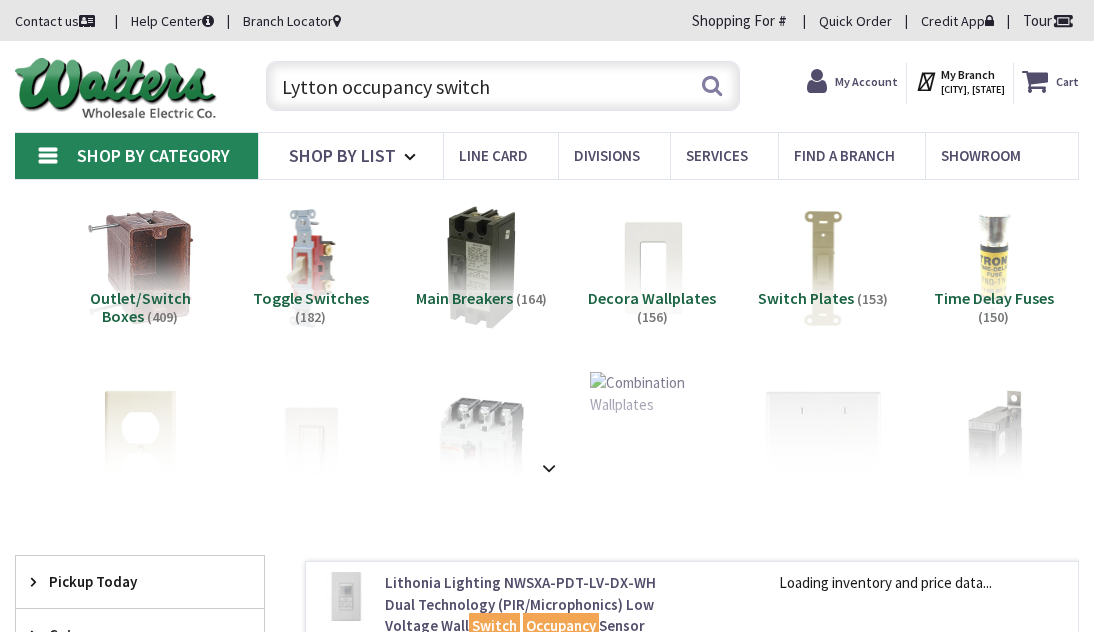 scroll, scrollTop: 0, scrollLeft: 0, axis: both 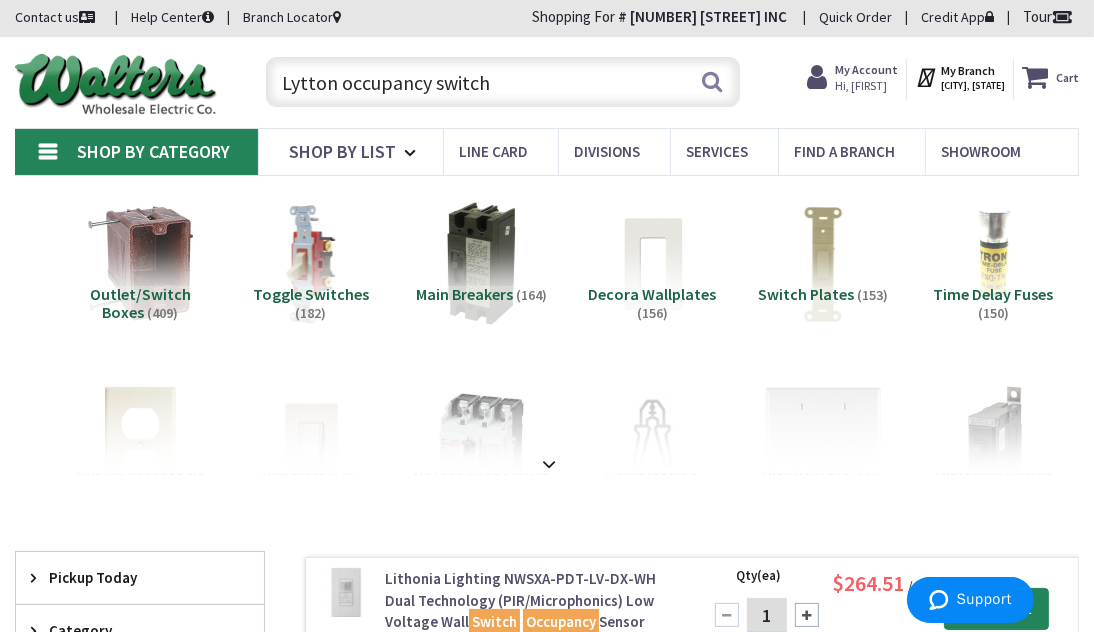 click on "Lytton occupancy switch" at bounding box center [503, 82] 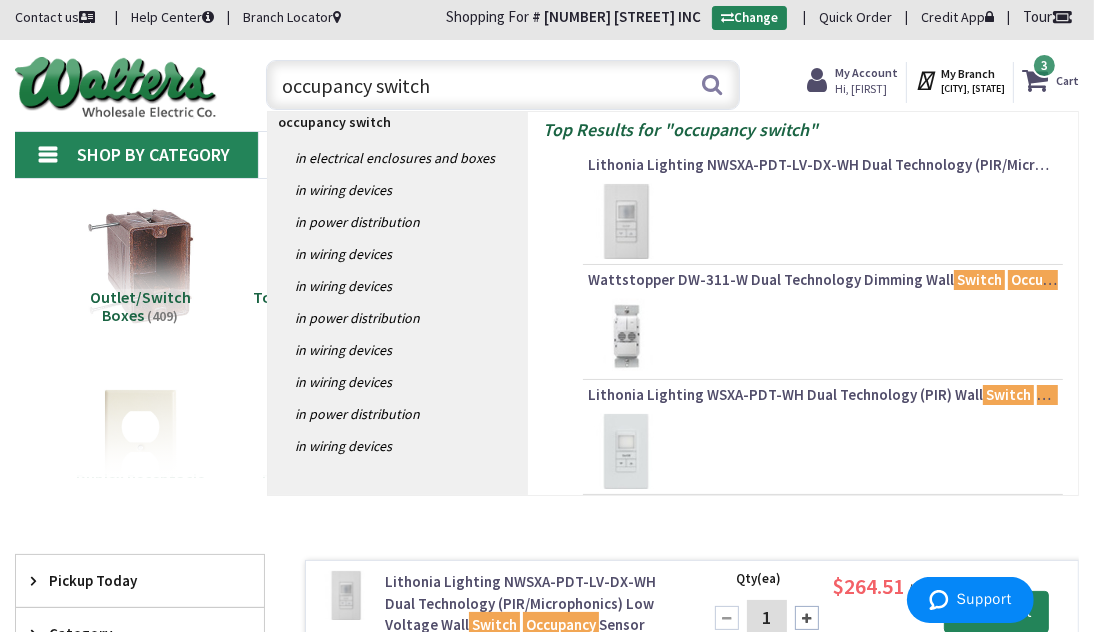 type on "occupancy switch" 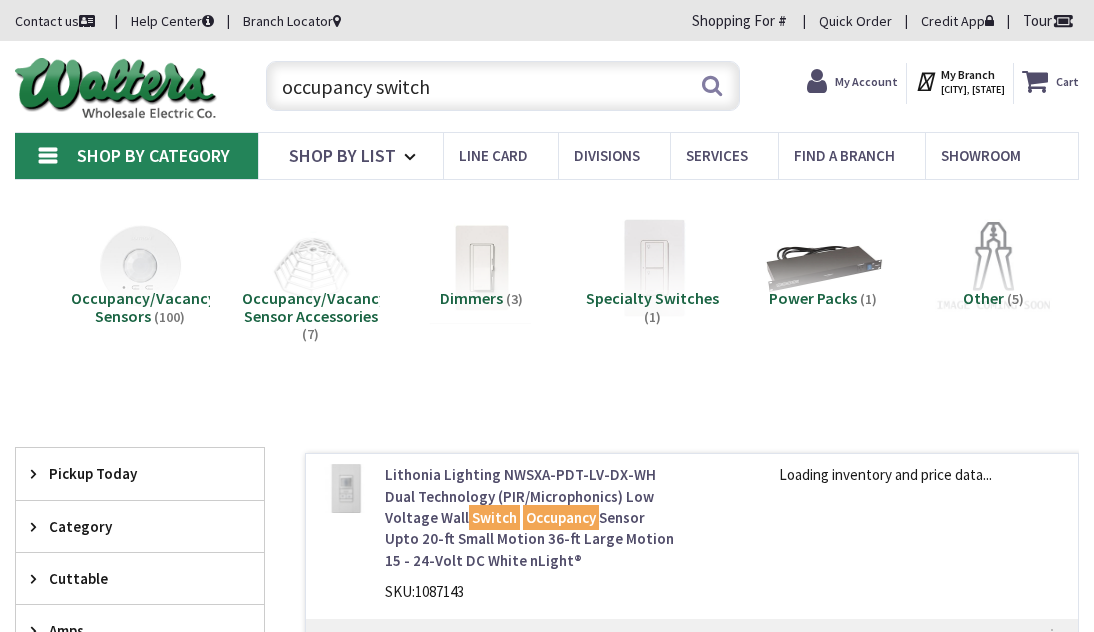 scroll, scrollTop: 0, scrollLeft: 0, axis: both 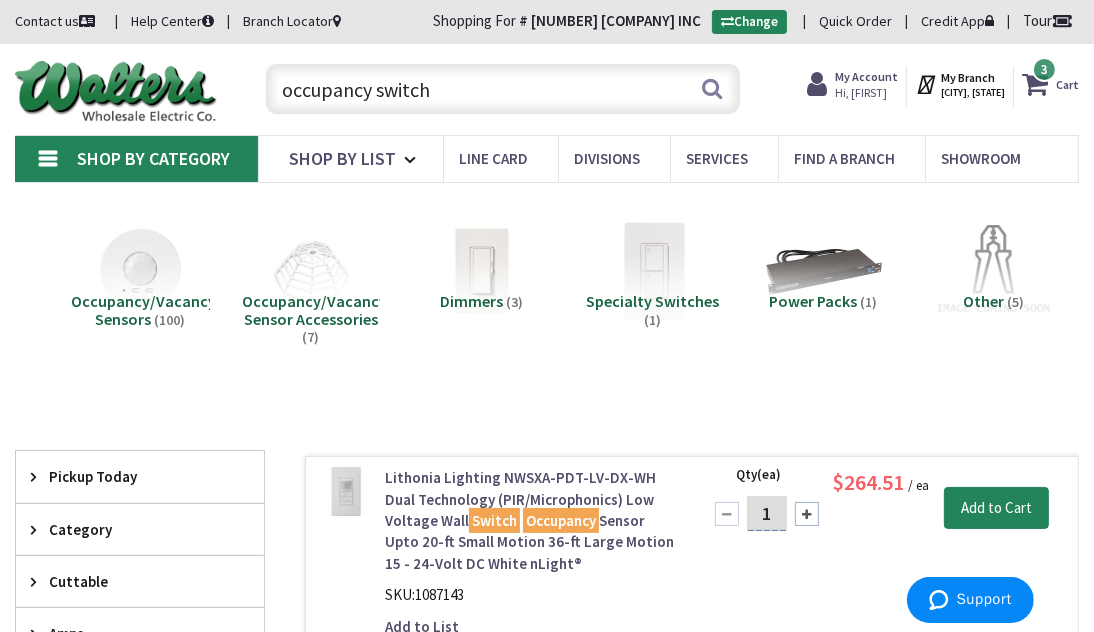 click on "occupancy switch" at bounding box center (503, 89) 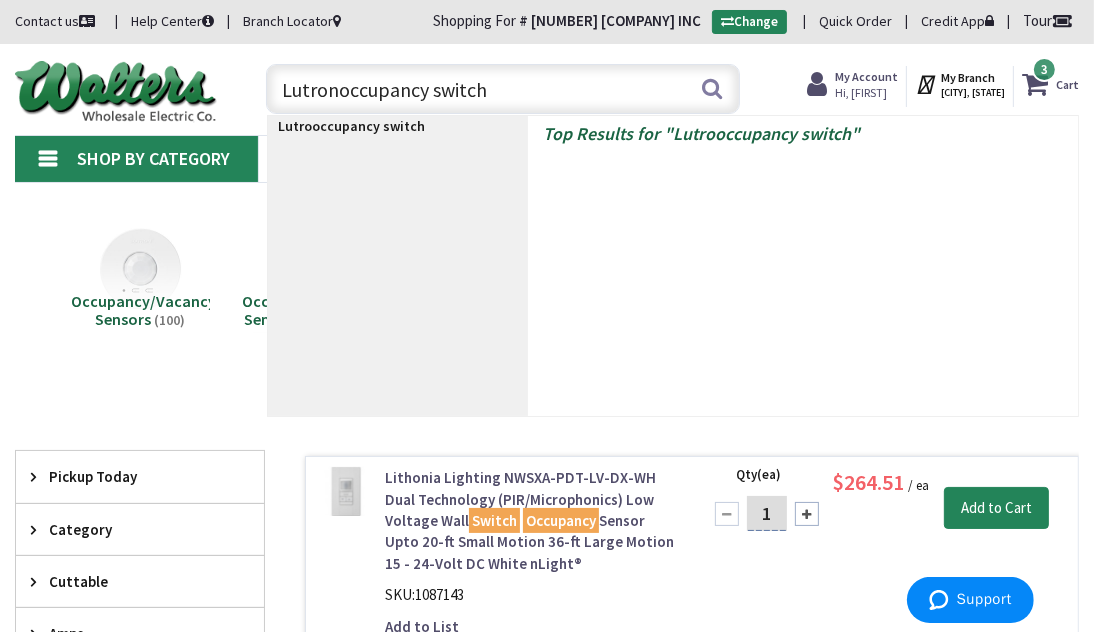 type on "Lutron occupancy switch" 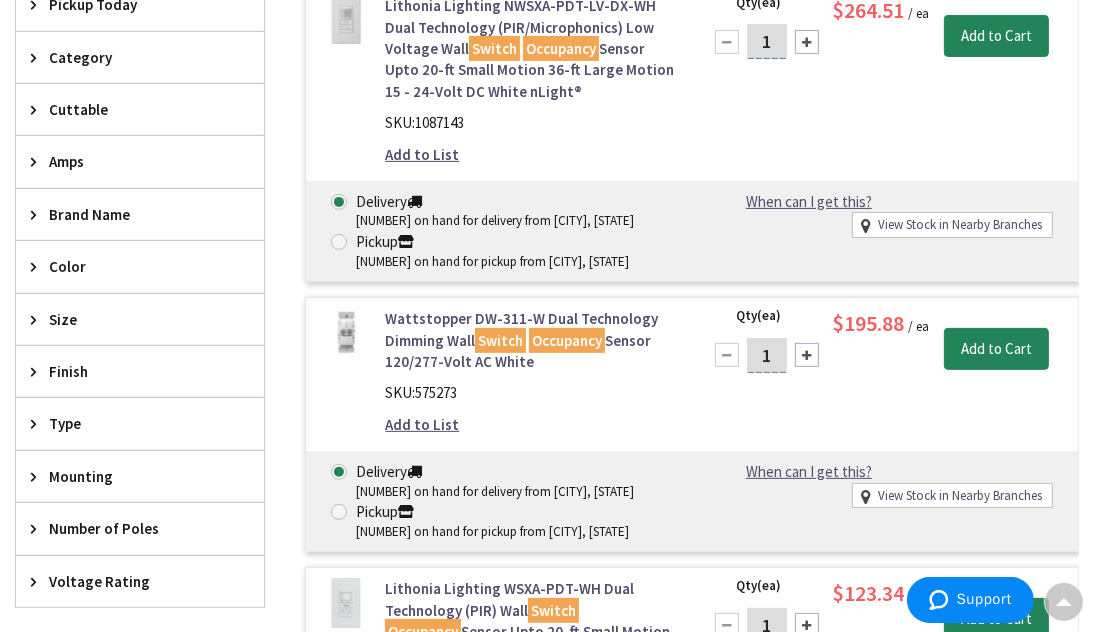 scroll, scrollTop: 473, scrollLeft: 0, axis: vertical 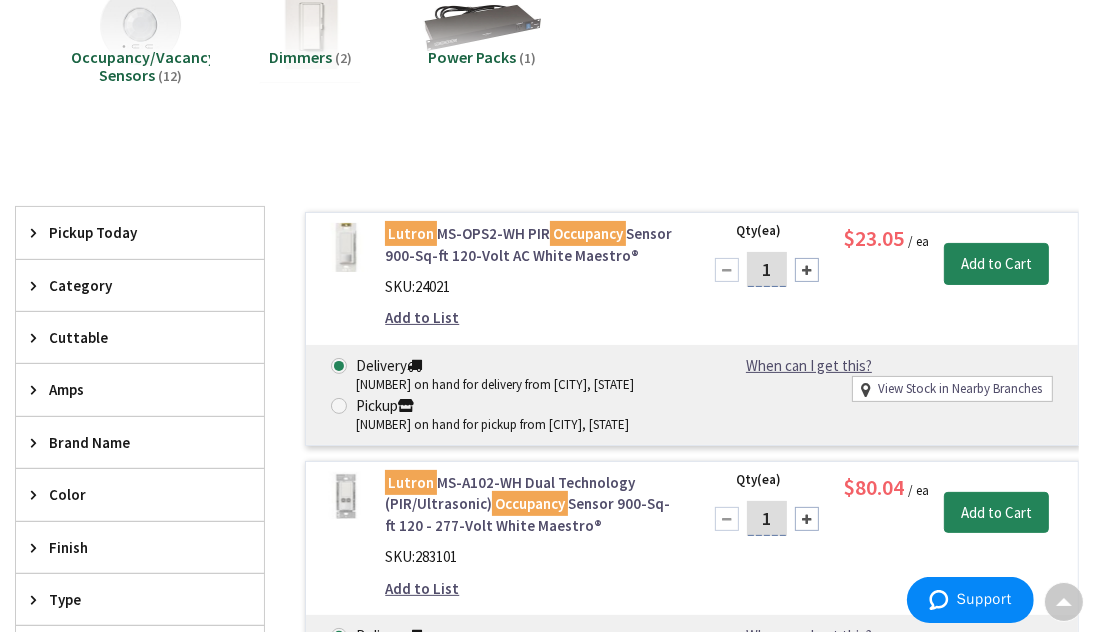 click on "Occupancy" at bounding box center (588, 233) 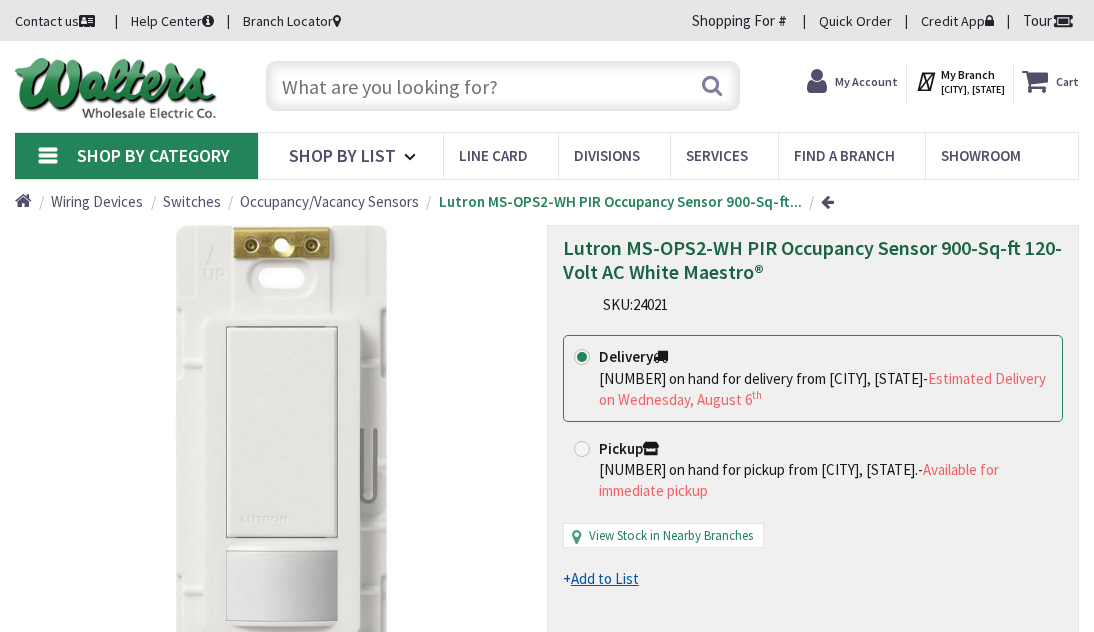 scroll, scrollTop: 0, scrollLeft: 0, axis: both 